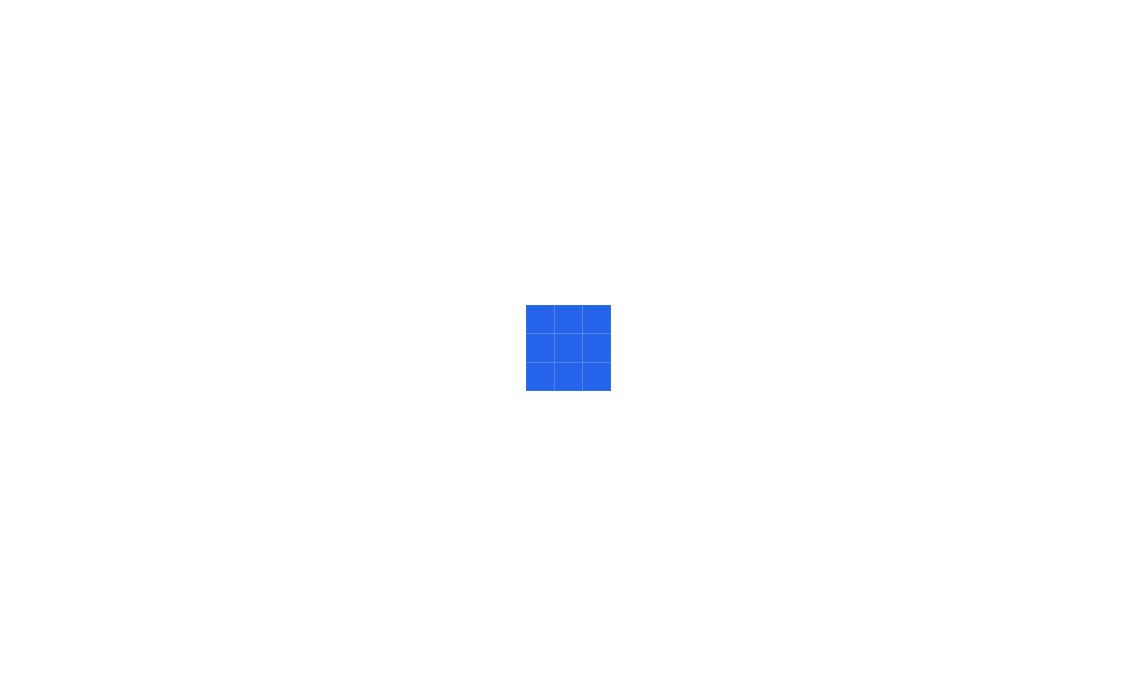 scroll, scrollTop: 0, scrollLeft: 0, axis: both 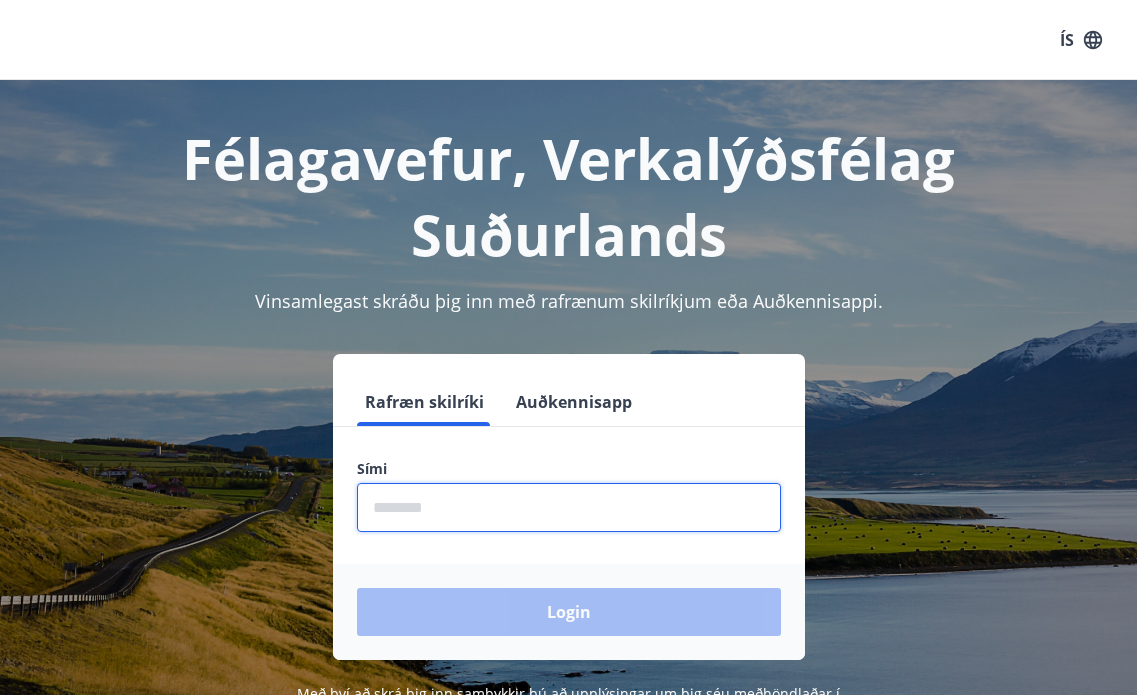 click at bounding box center (569, 507) 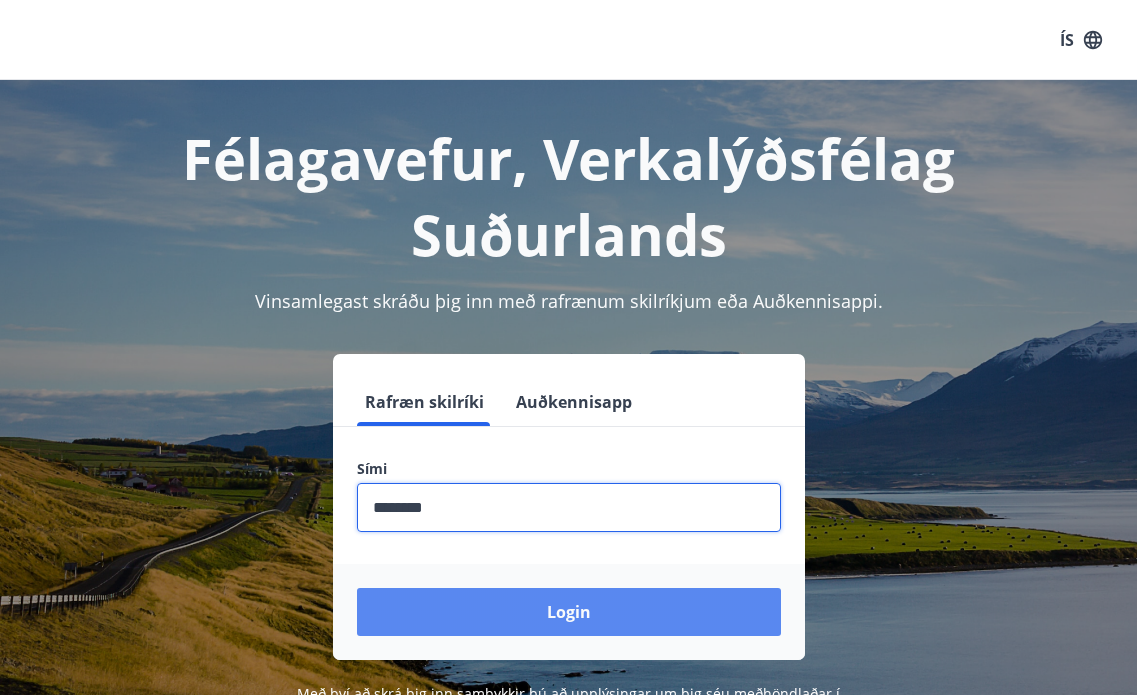 click on "Login" at bounding box center [569, 612] 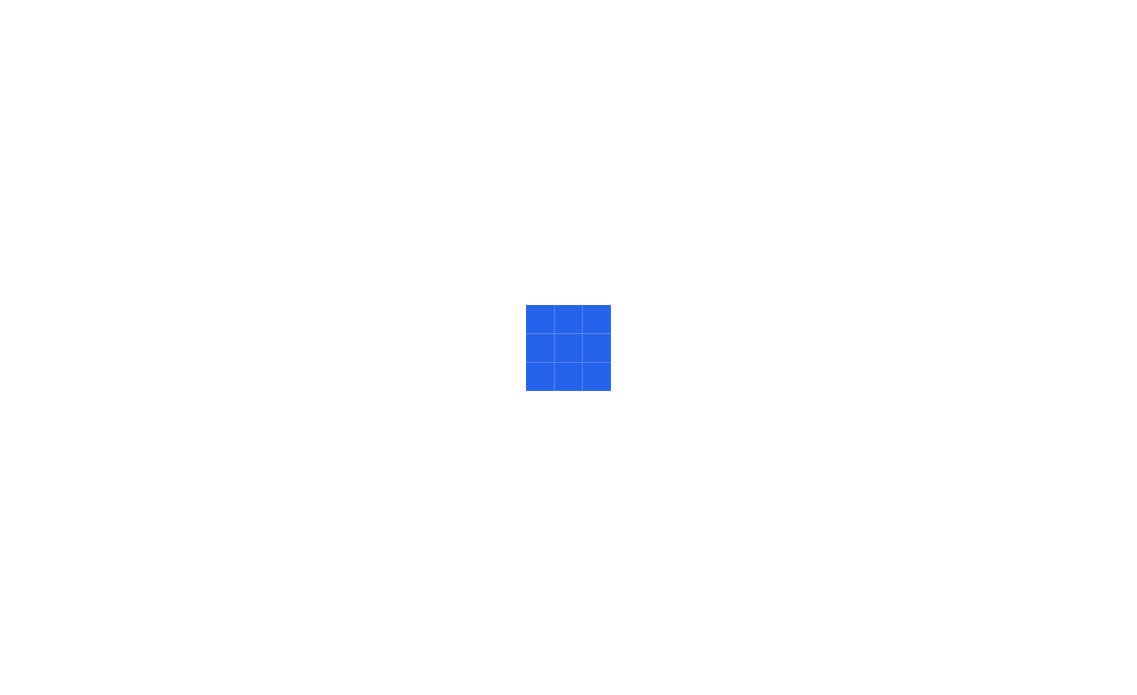 scroll, scrollTop: 0, scrollLeft: 0, axis: both 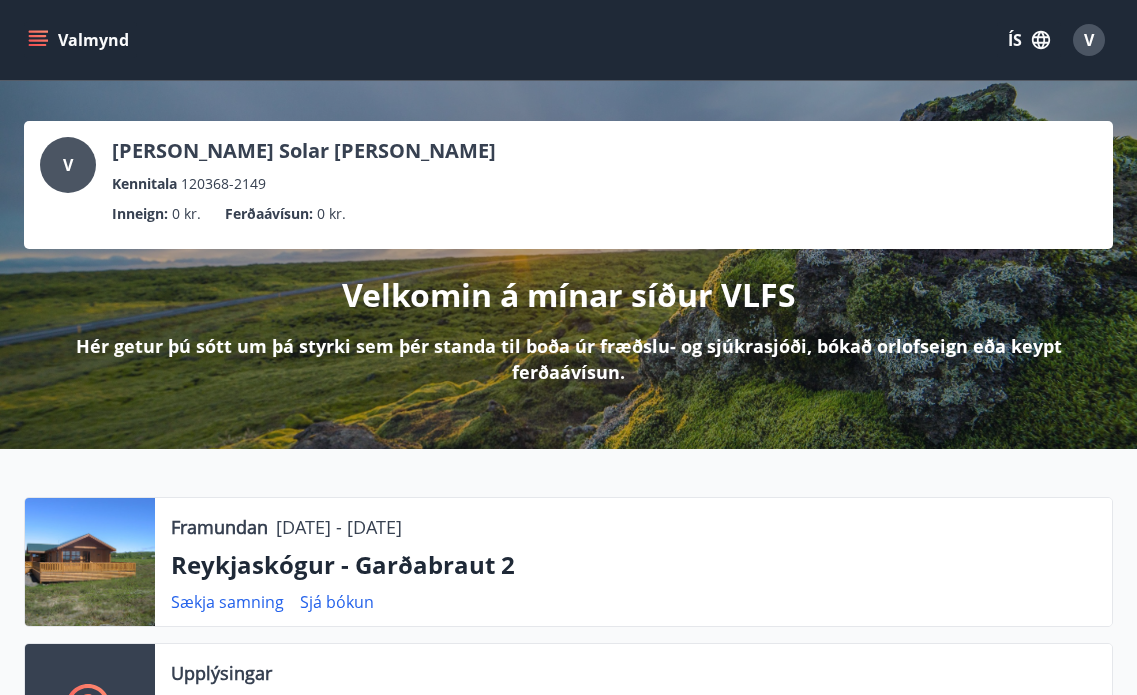click on "Valmynd ÍS V" at bounding box center [568, 40] 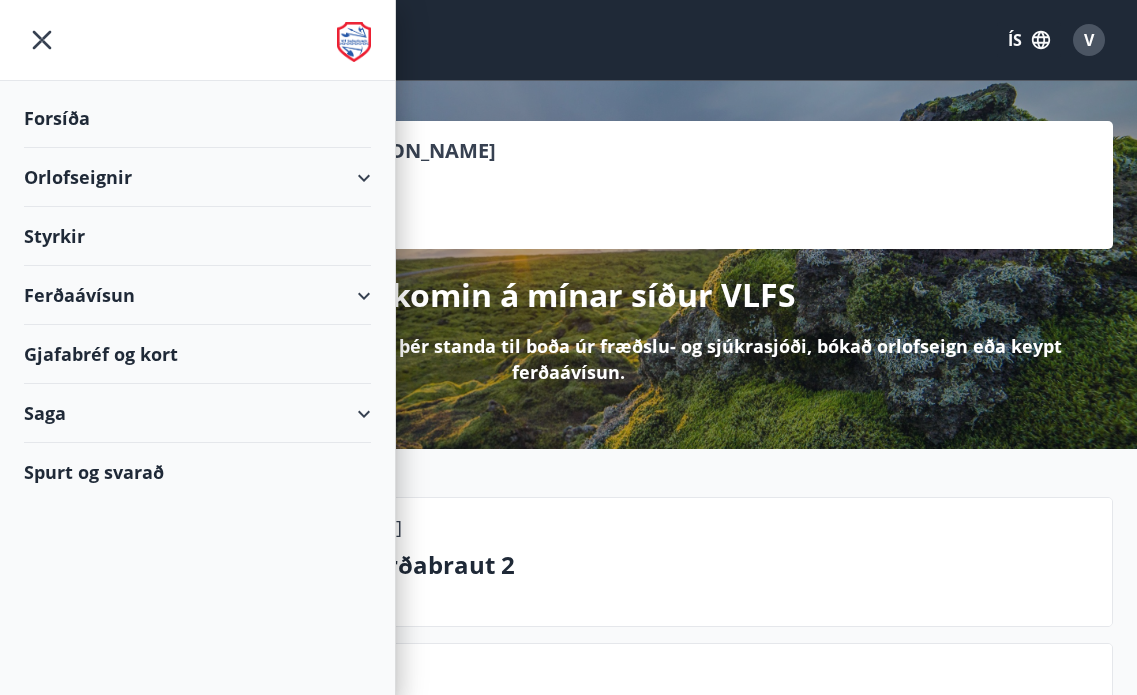 click 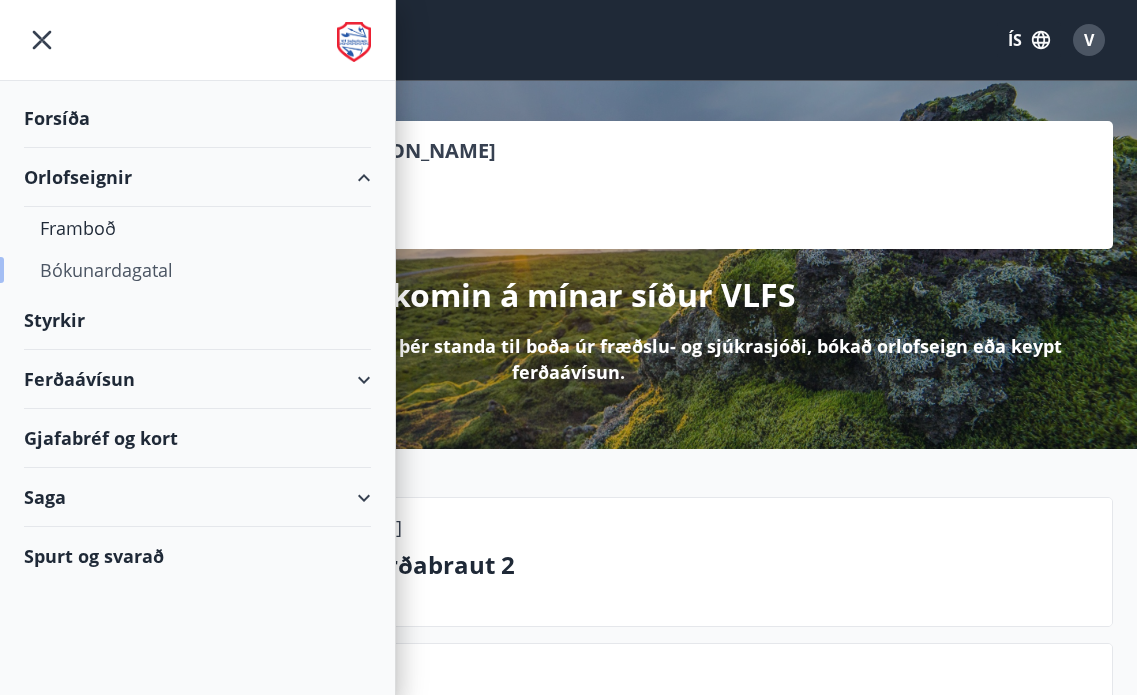 click on "Bókunardagatal" at bounding box center [197, 270] 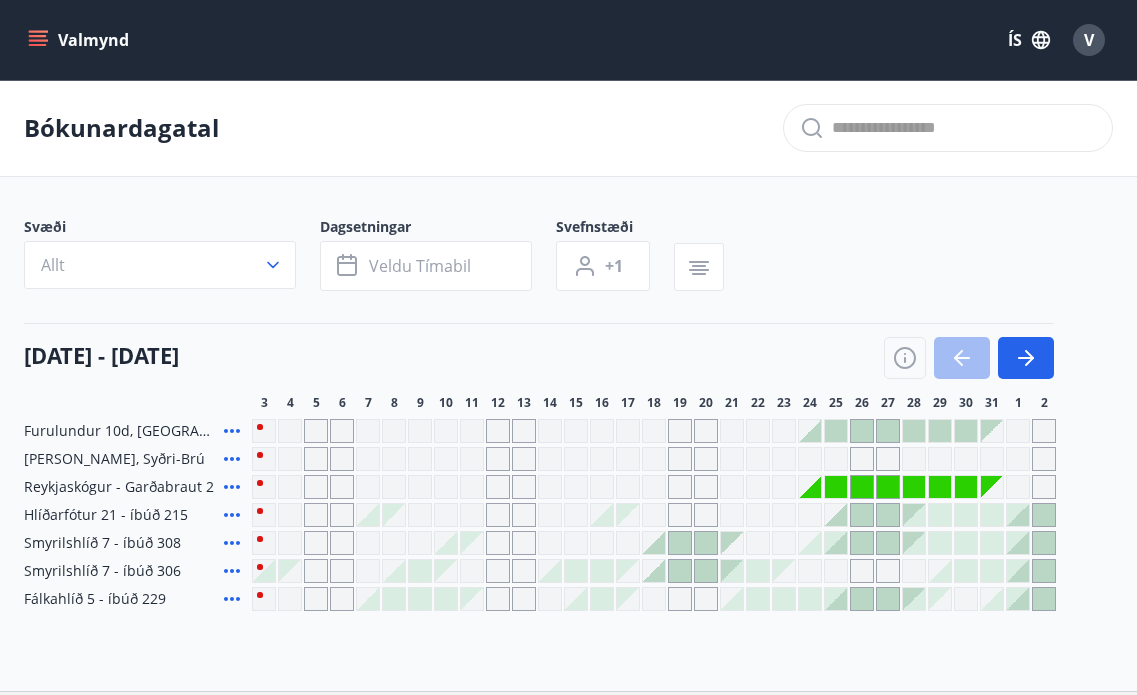 click at bounding box center [969, 358] 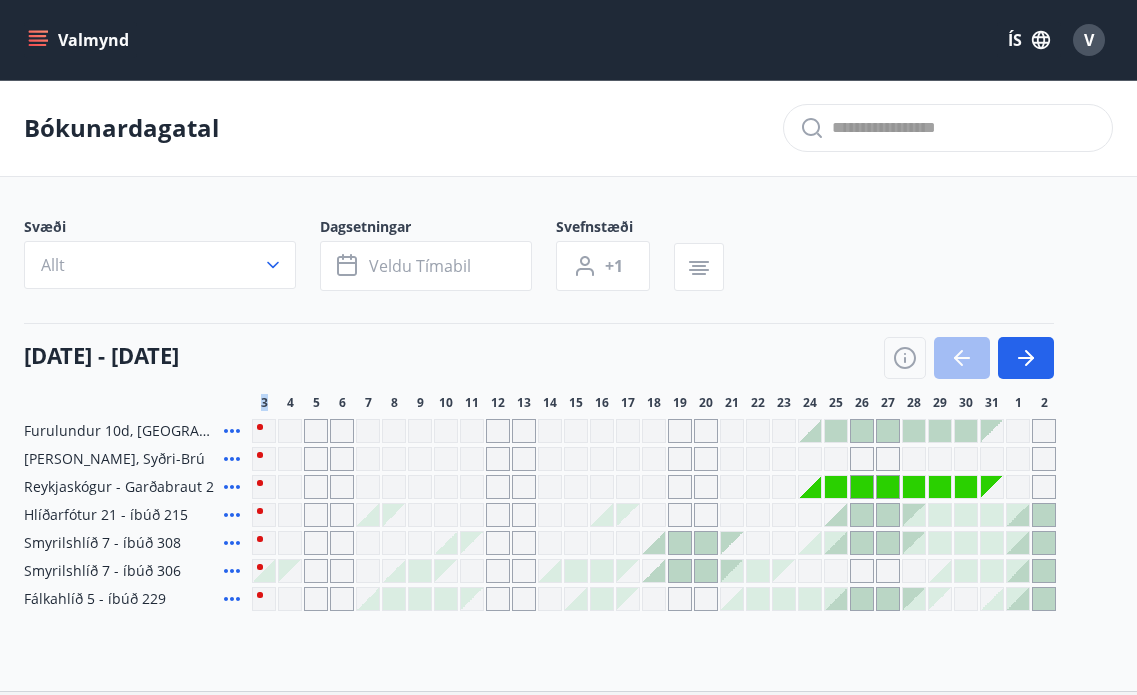 click at bounding box center (969, 358) 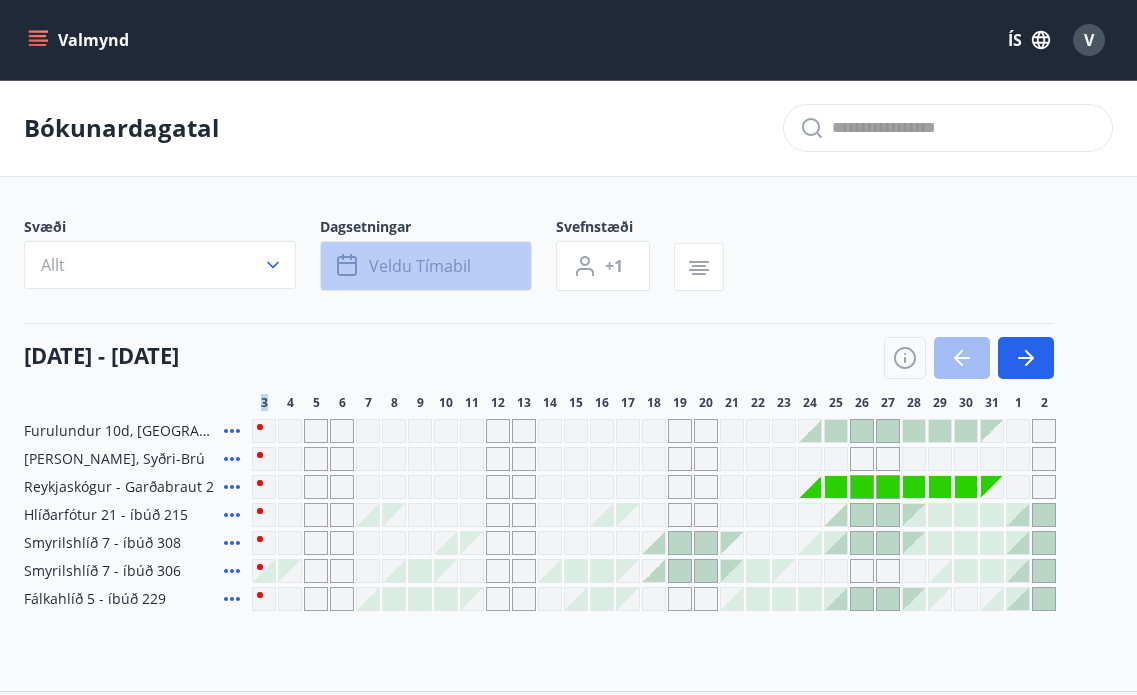 click on "Veldu tímabil" at bounding box center (420, 266) 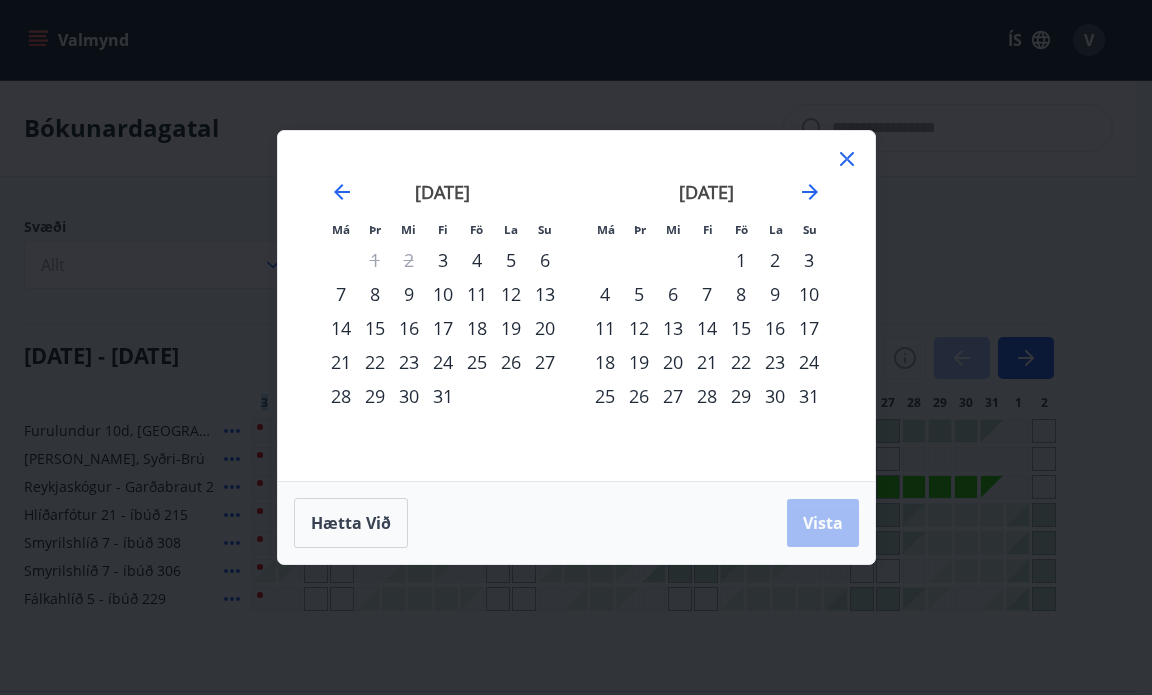 click on "23" at bounding box center [409, 362] 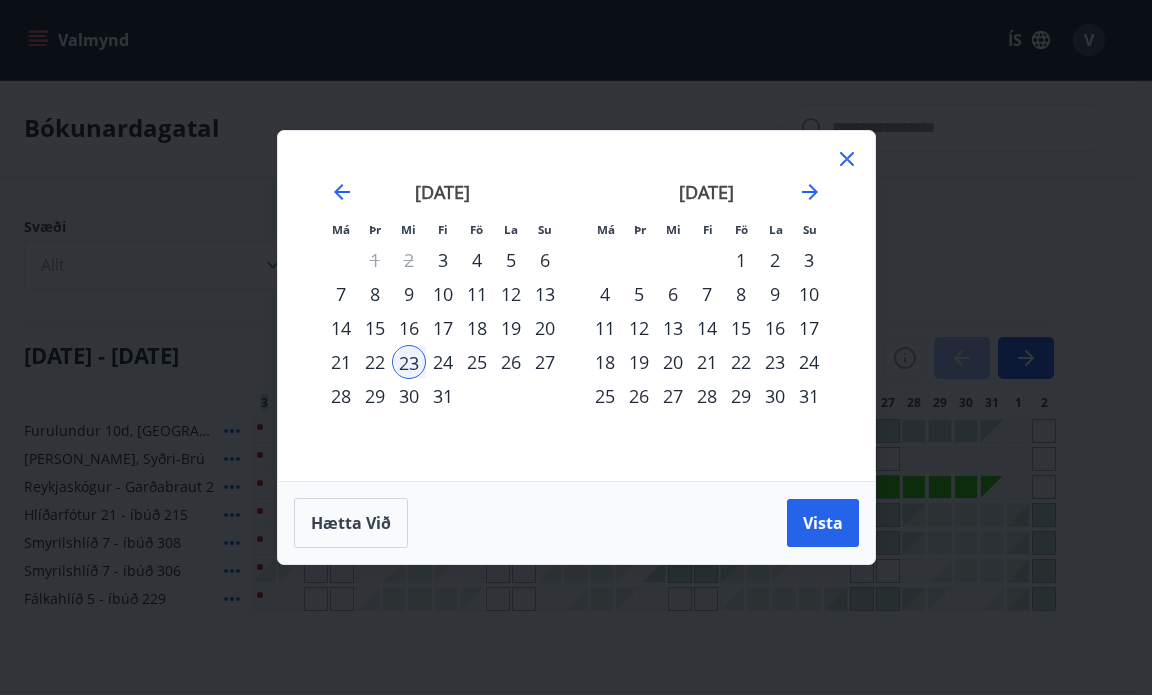 click on "30" at bounding box center [409, 396] 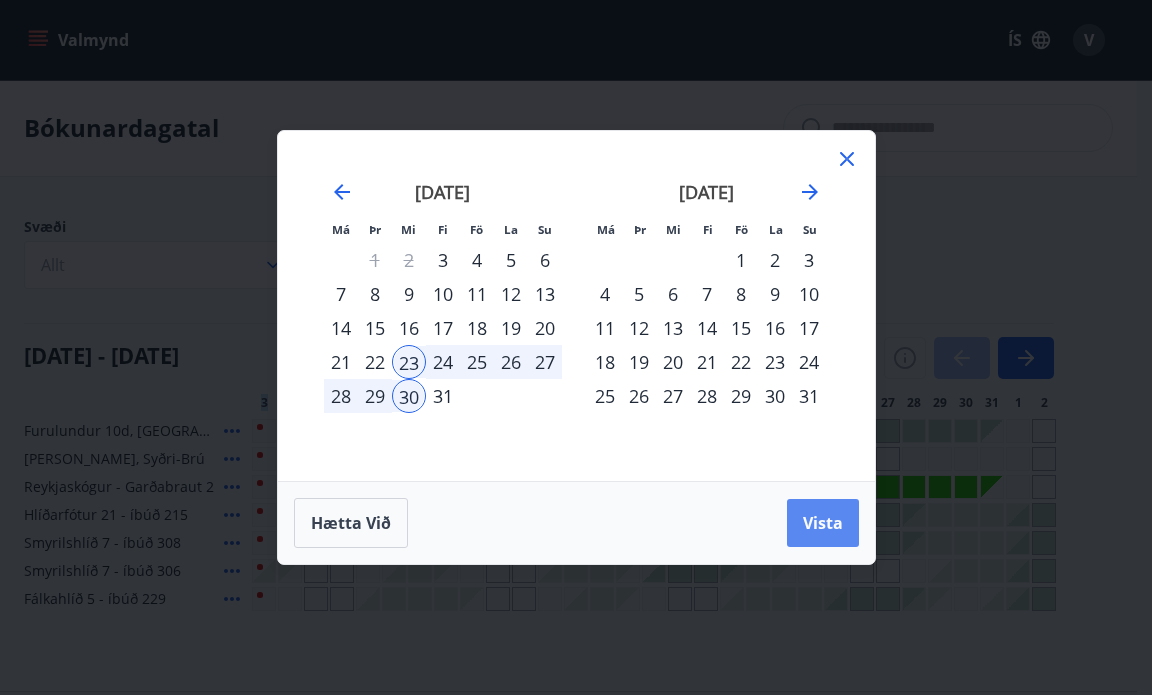 click on "Vista" at bounding box center (823, 523) 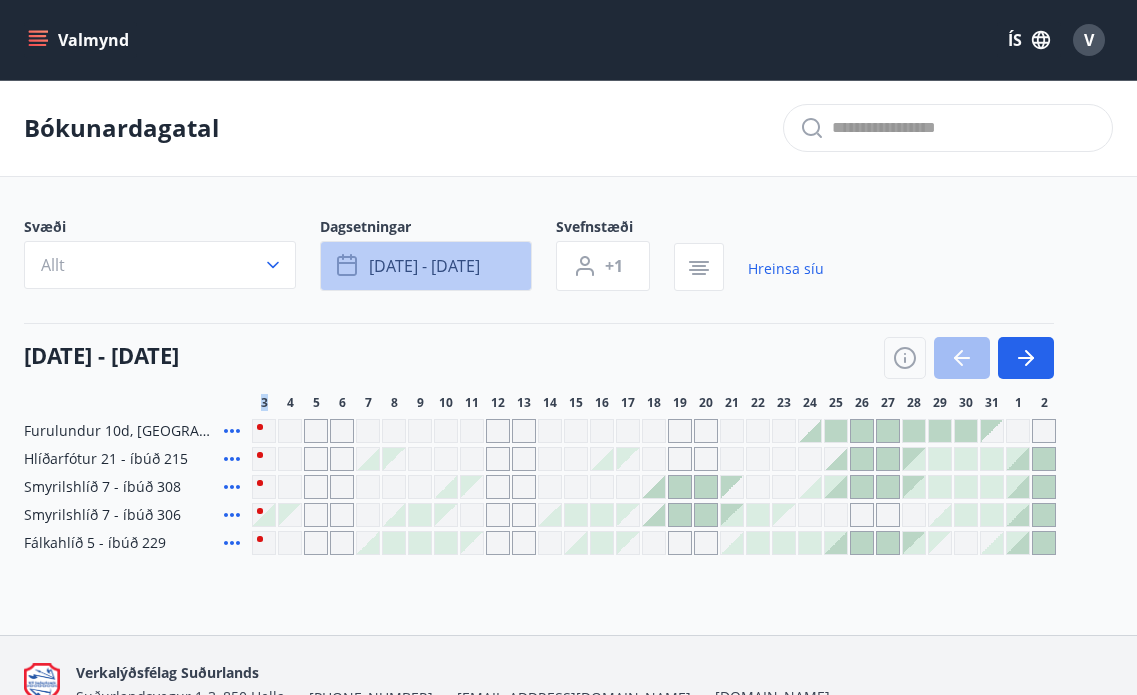 click on "[DATE] - [DATE]" at bounding box center (426, 266) 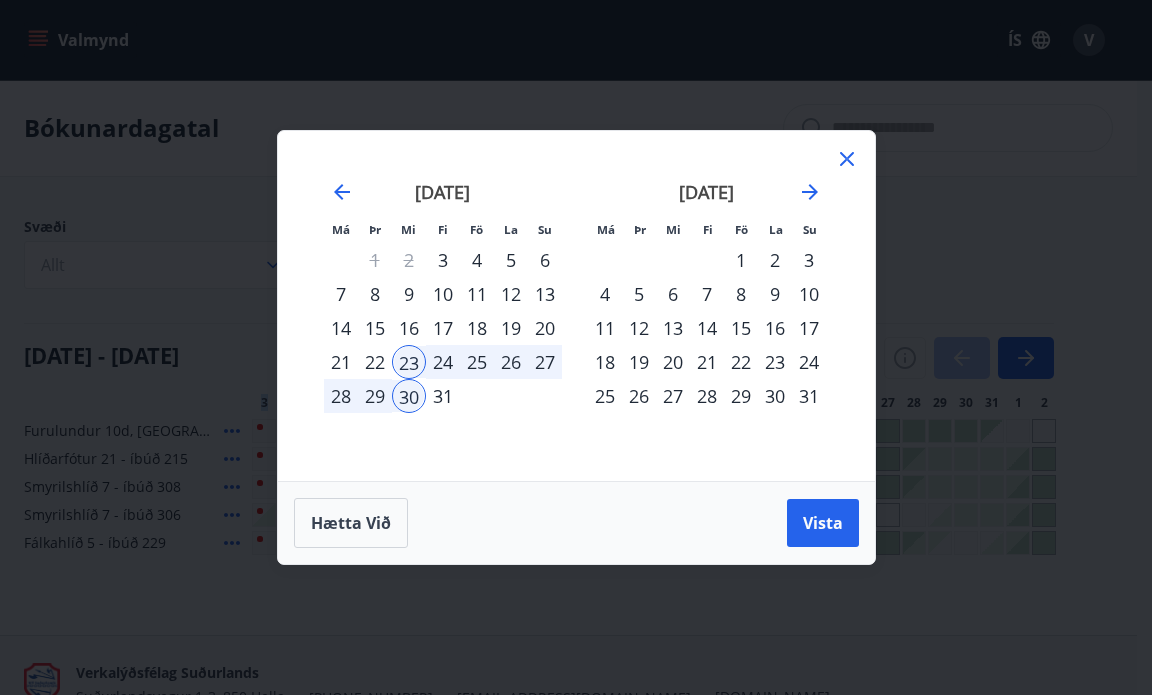 click on "25" at bounding box center (477, 362) 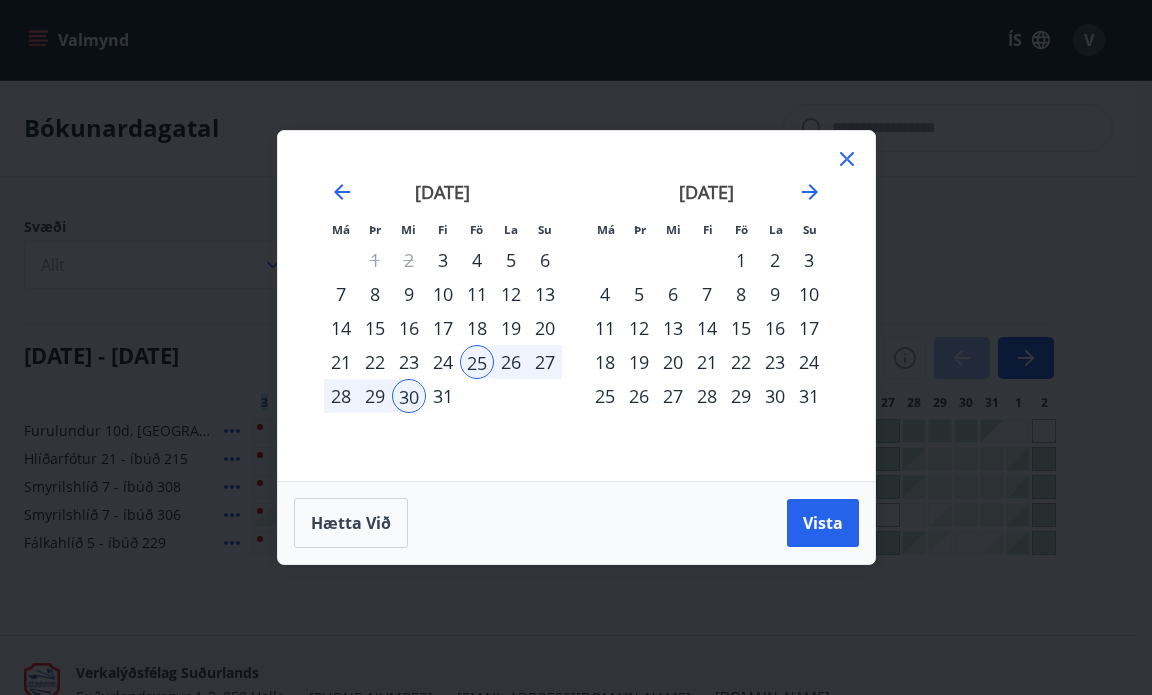 click on "31" at bounding box center (443, 396) 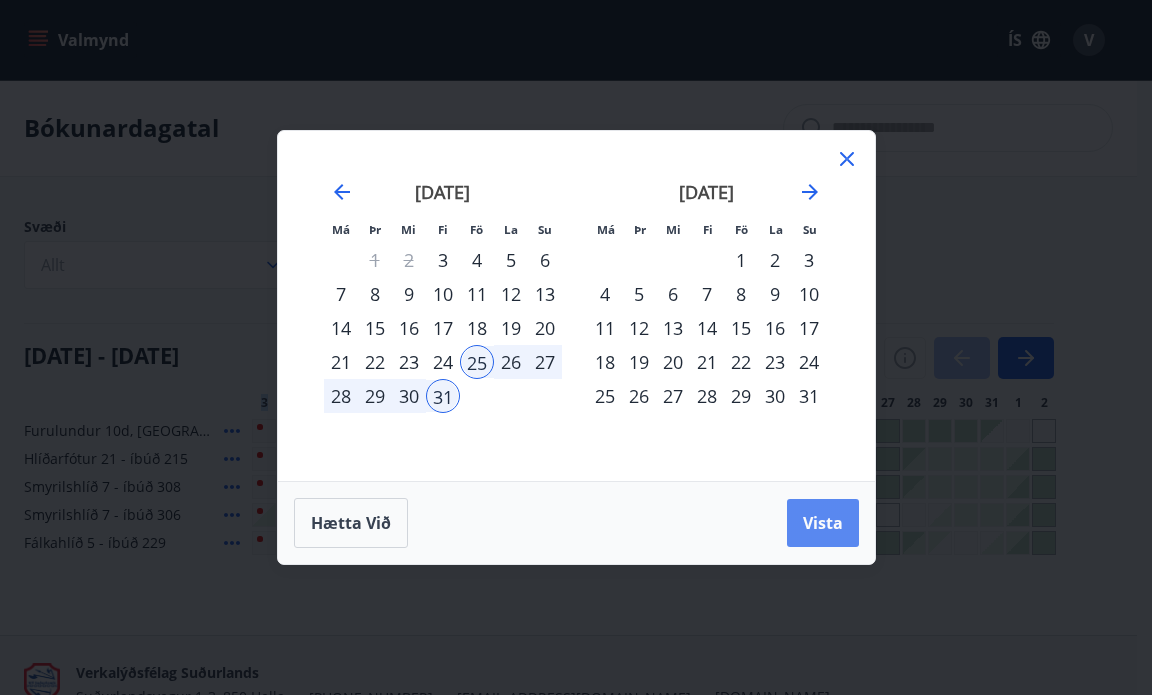 click on "Vista" at bounding box center [823, 523] 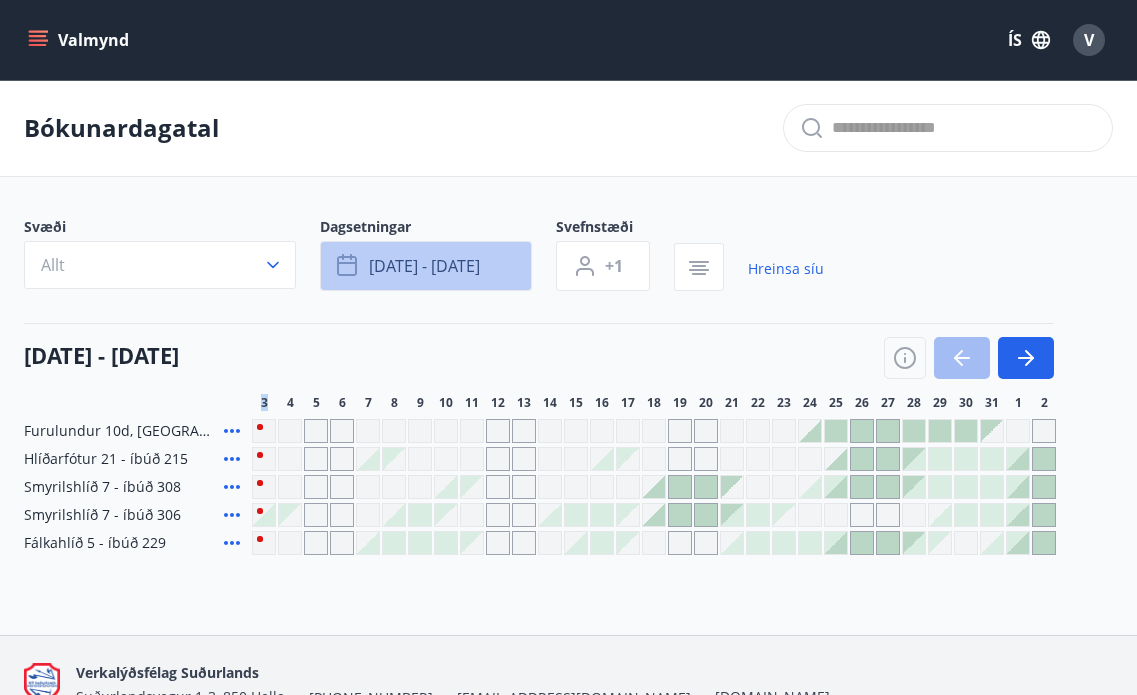 click on "[DATE] - [DATE]" at bounding box center (424, 266) 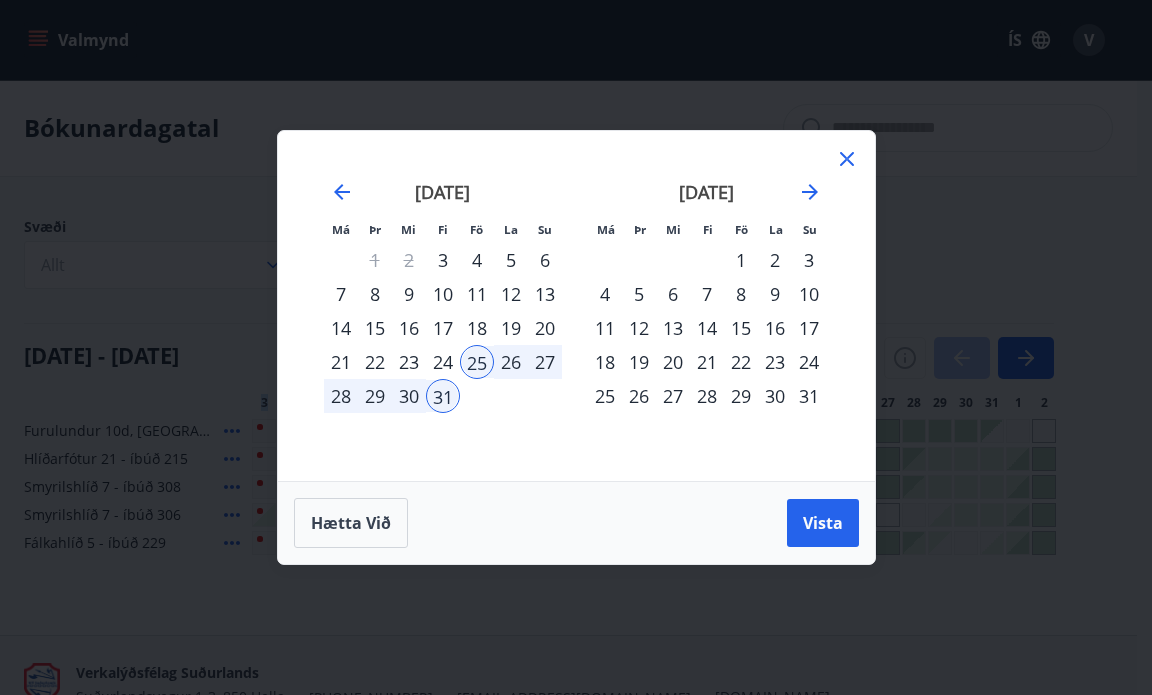 click on "23" at bounding box center (409, 362) 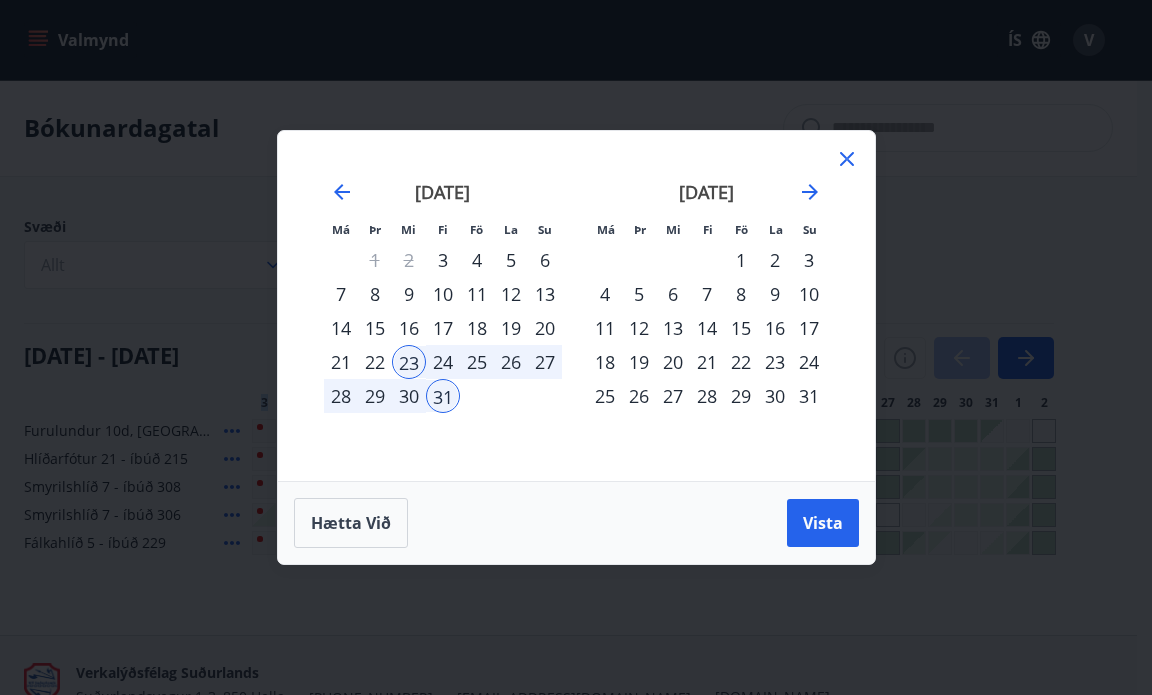 click on "31" at bounding box center [443, 396] 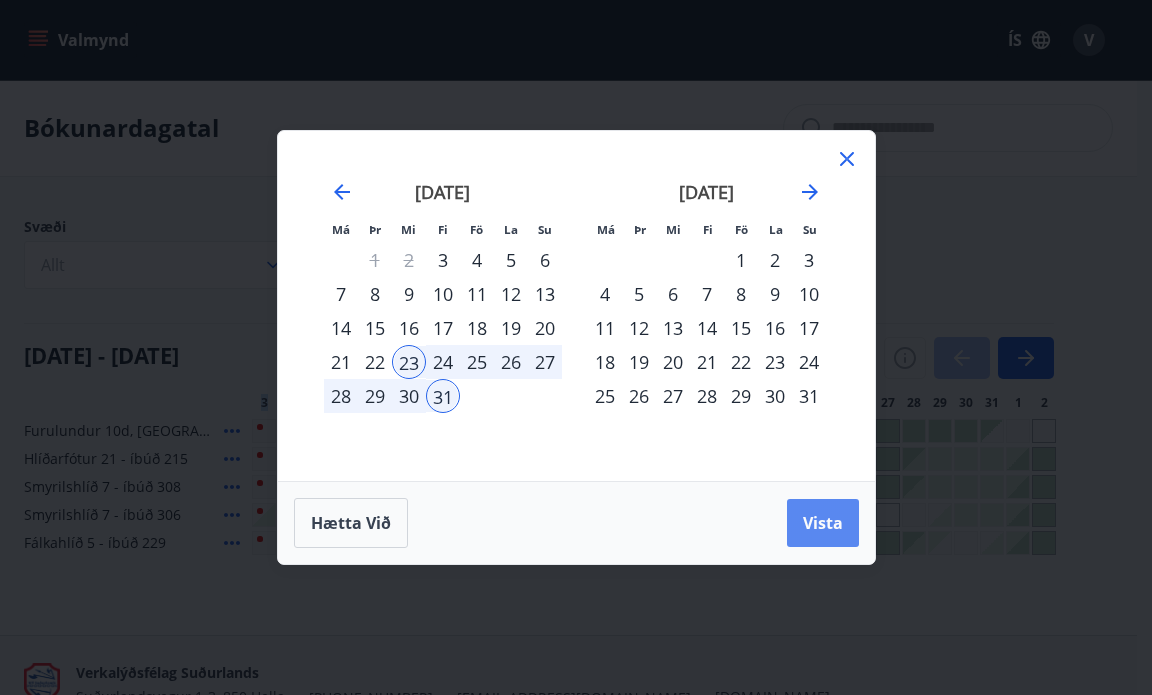 click on "Vista" at bounding box center [823, 523] 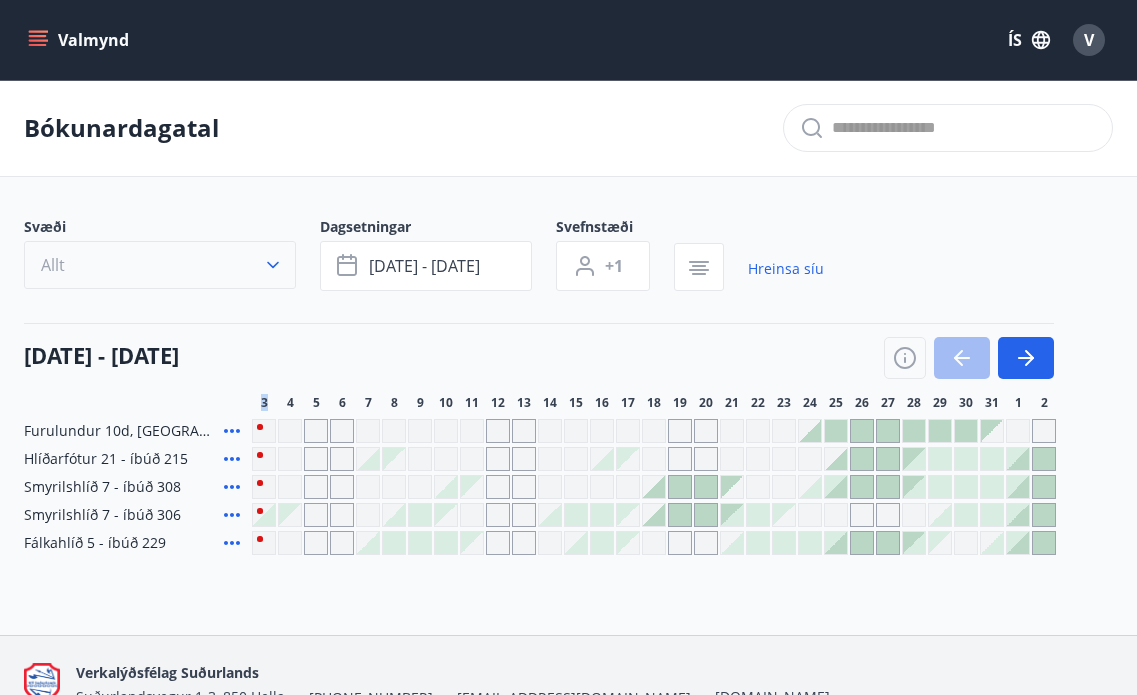 click 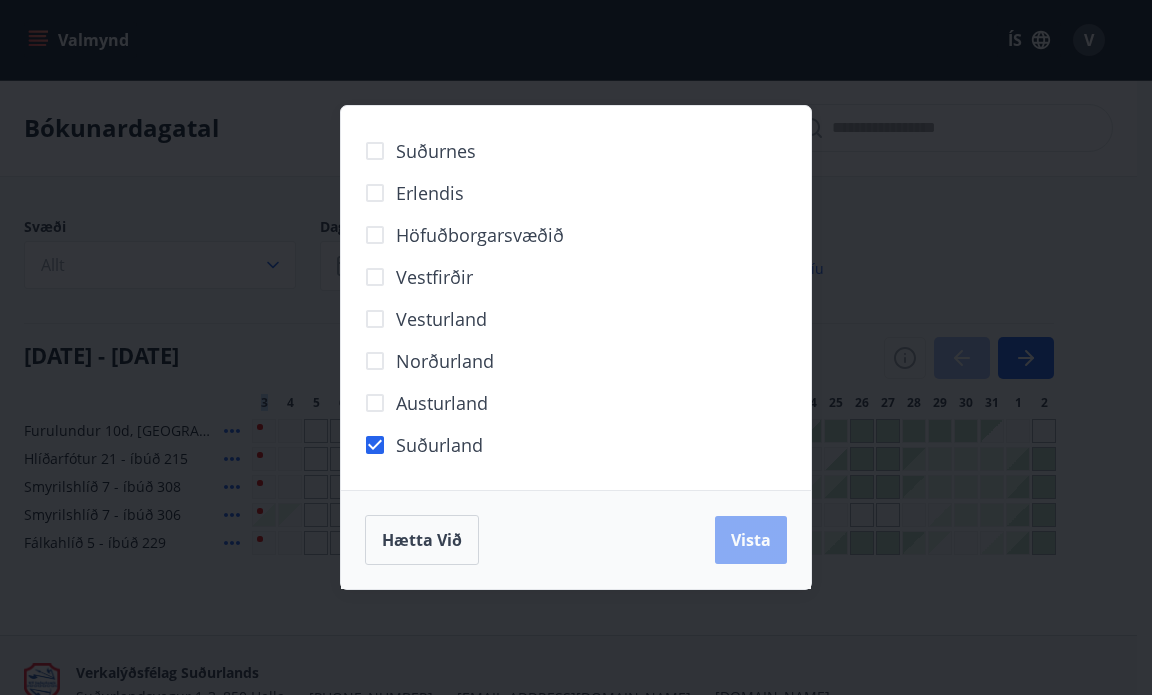 click on "Vista" at bounding box center [751, 540] 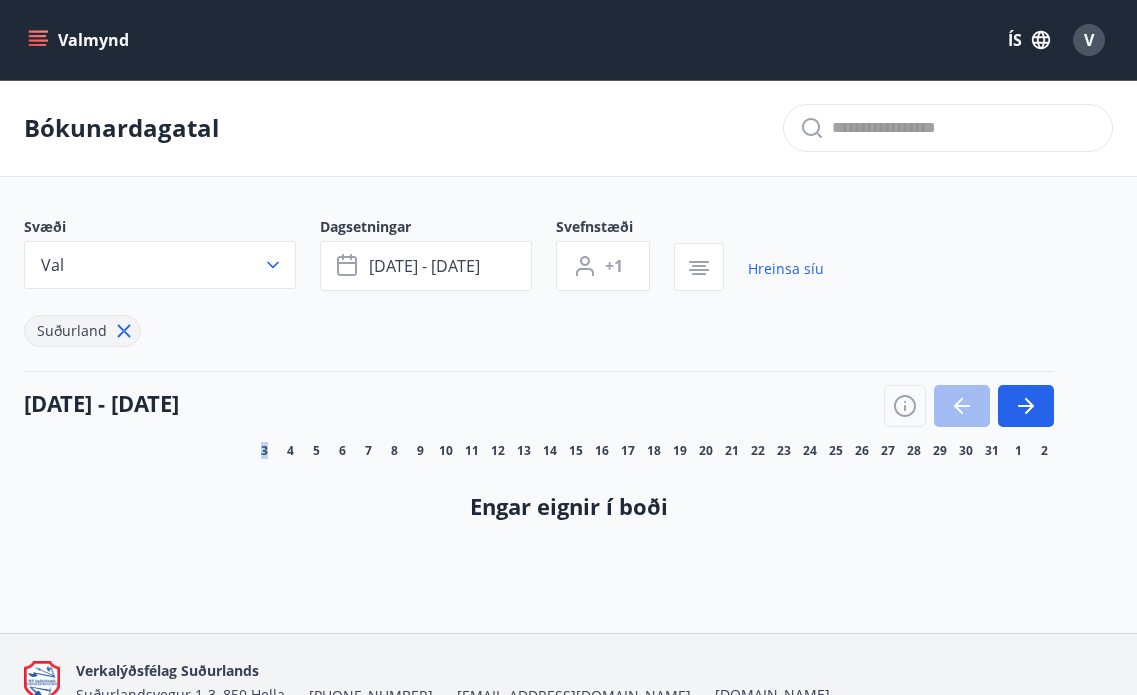 click 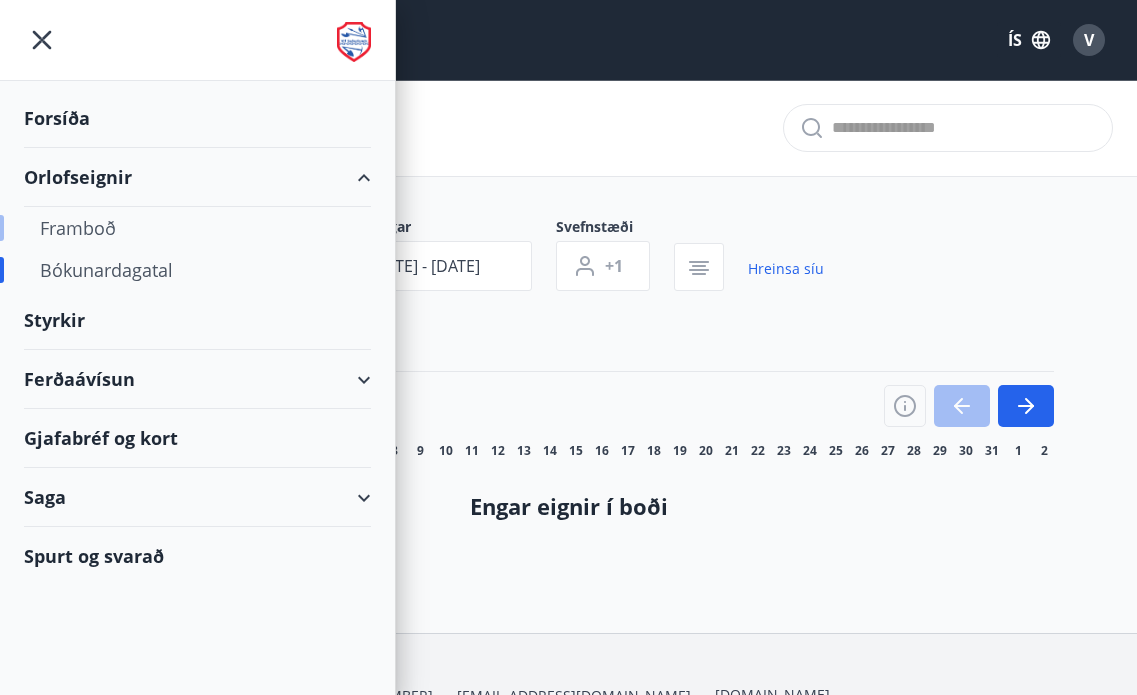 click on "Framboð" at bounding box center (197, 228) 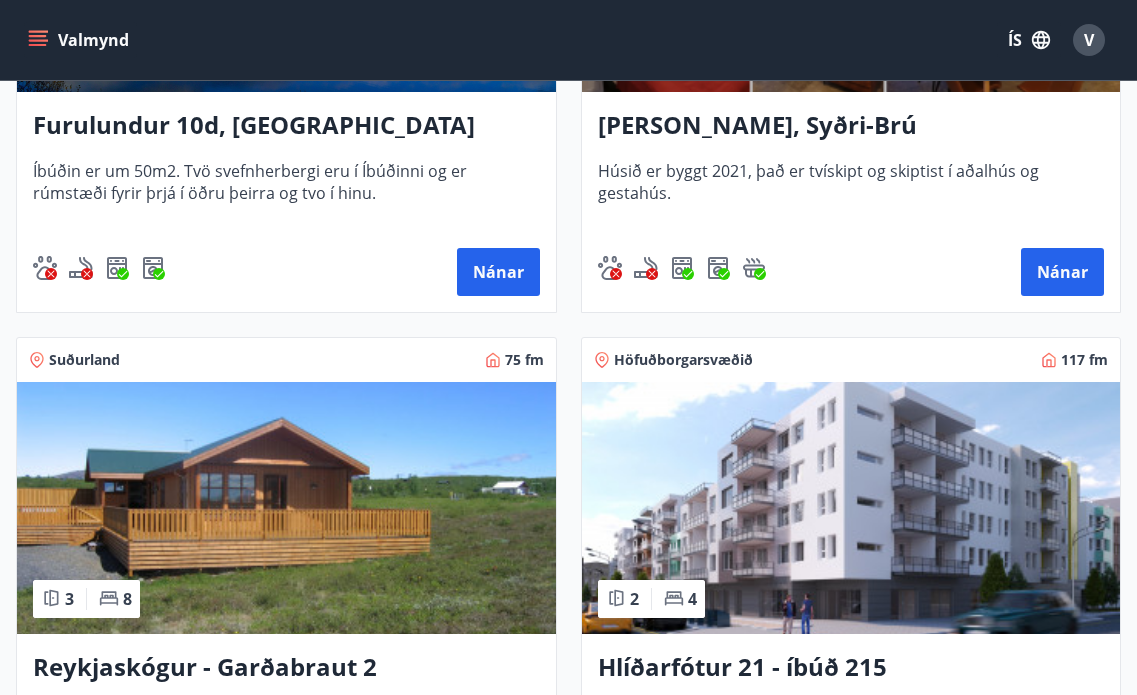 scroll, scrollTop: 600, scrollLeft: 0, axis: vertical 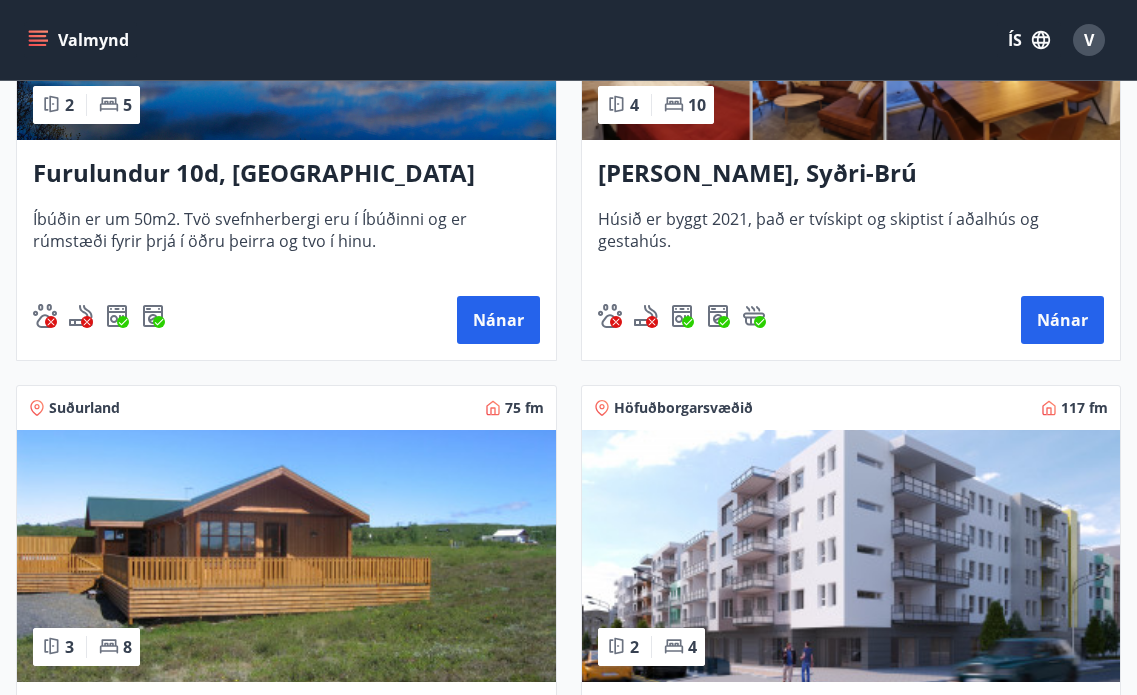 click on "[PERSON_NAME], Syðri-Brú" at bounding box center (851, 174) 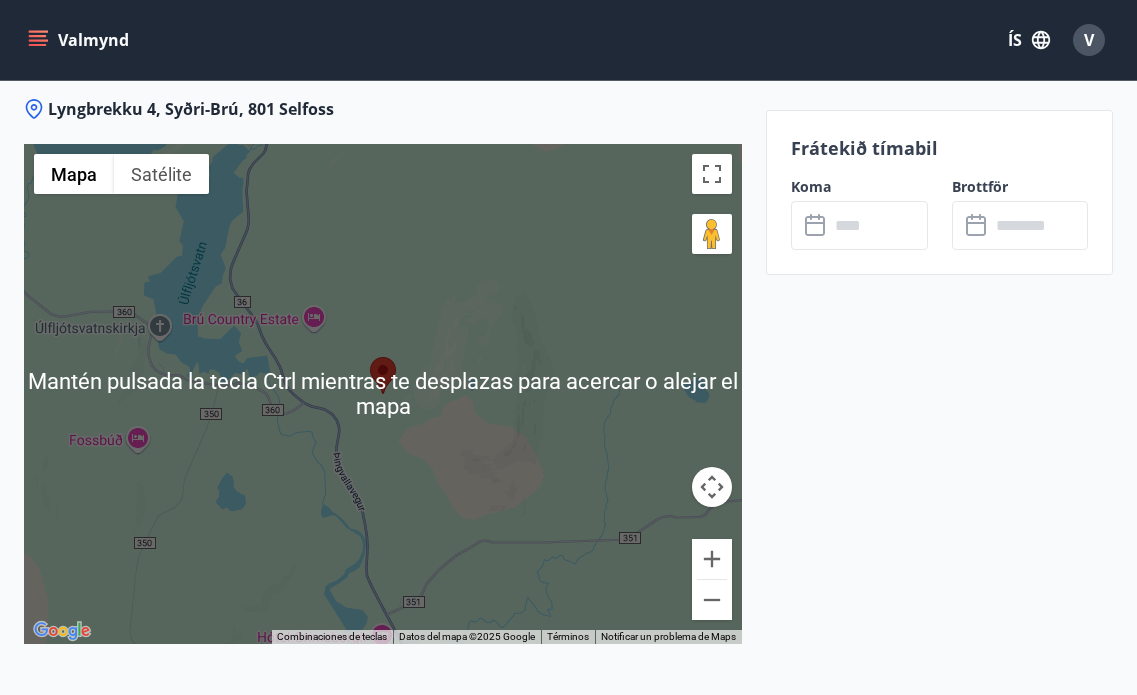 scroll, scrollTop: 2200, scrollLeft: 0, axis: vertical 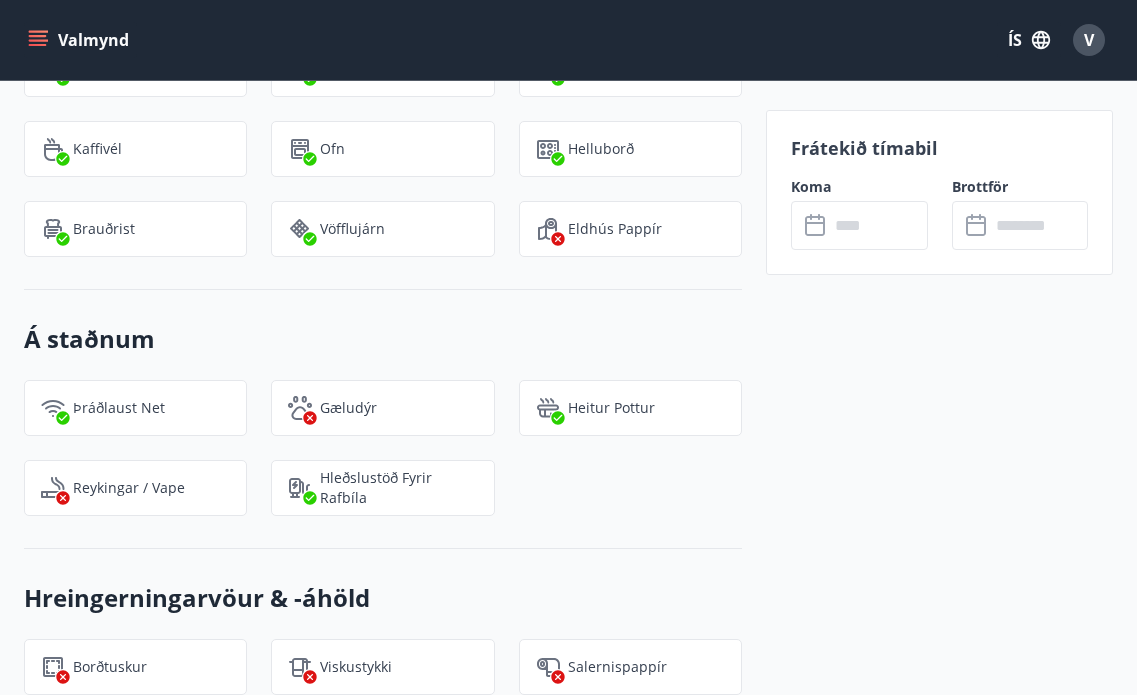 click at bounding box center (878, 225) 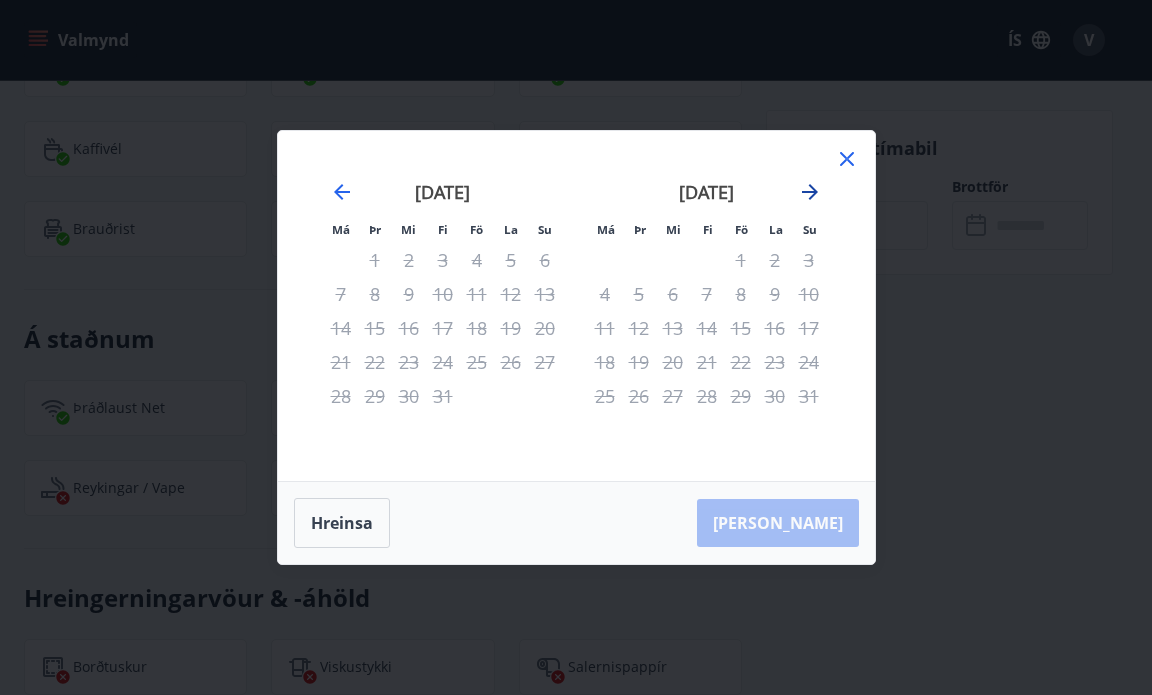 click 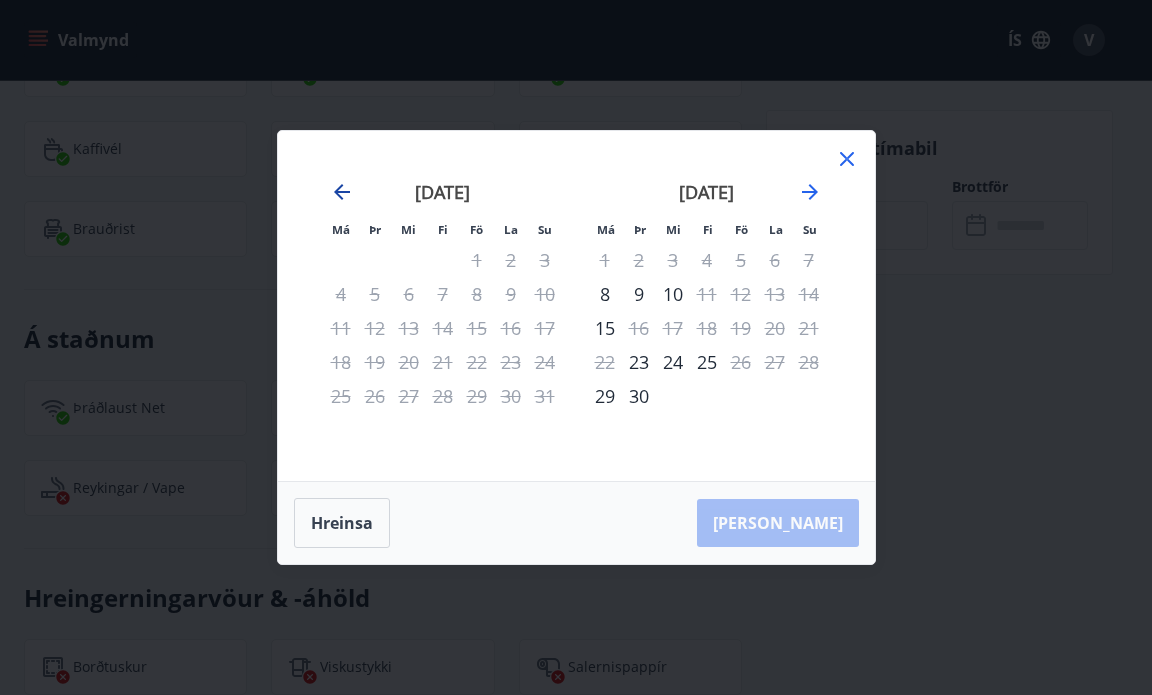 click 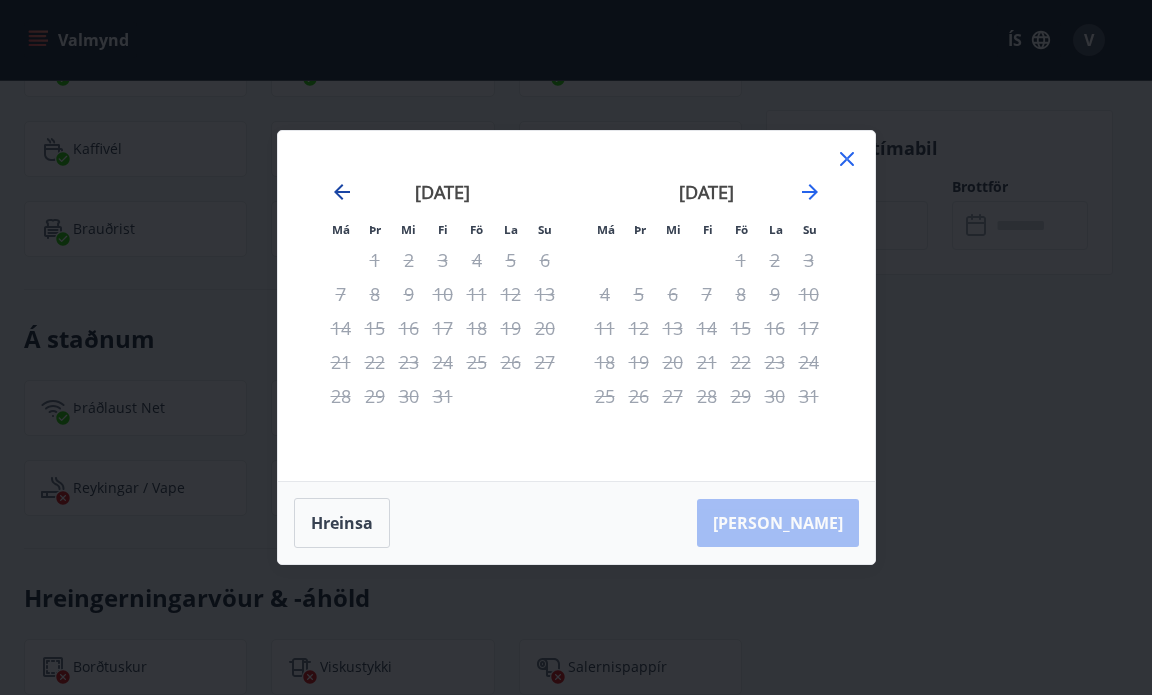 click 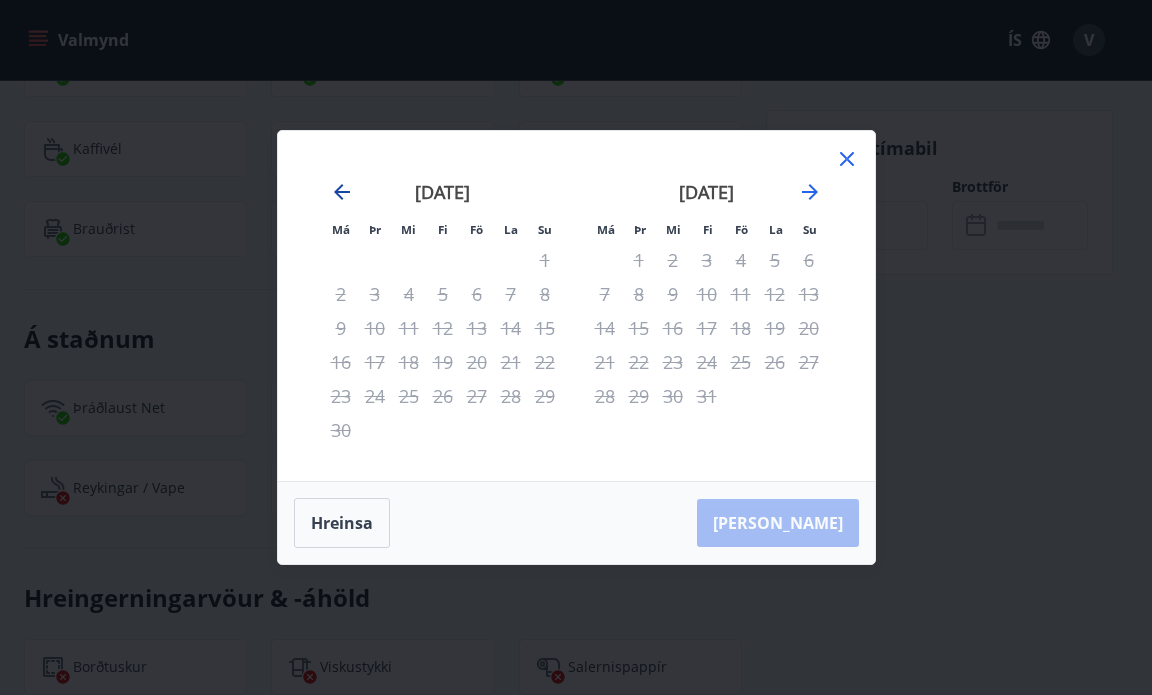 click 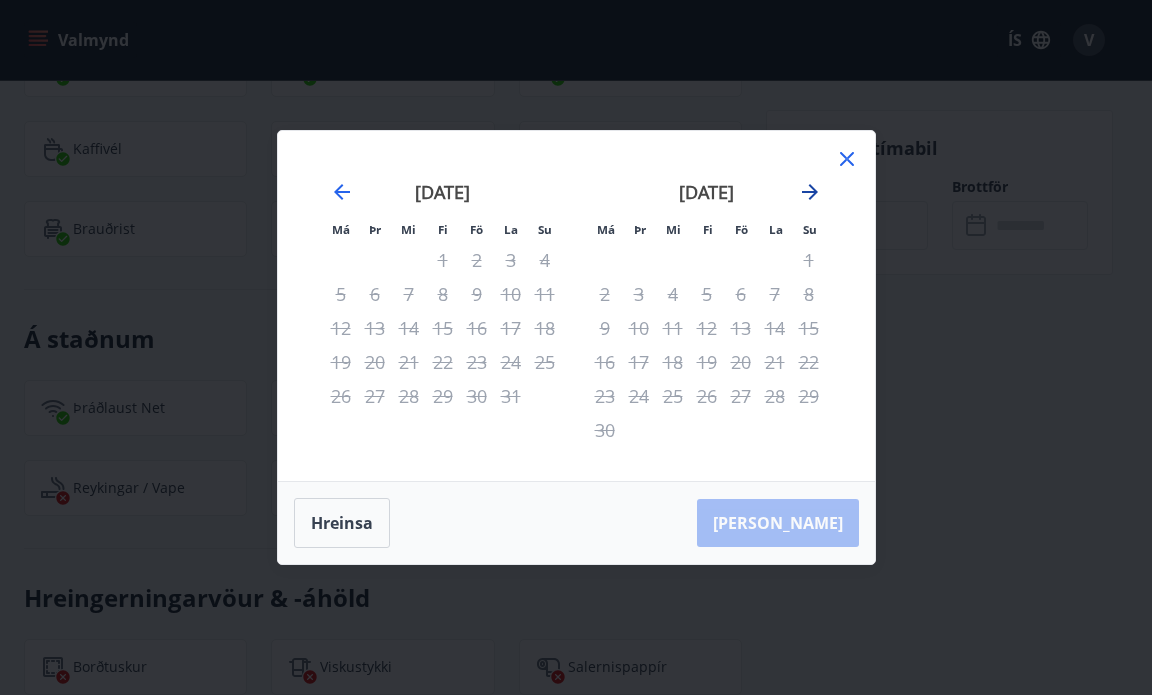 click 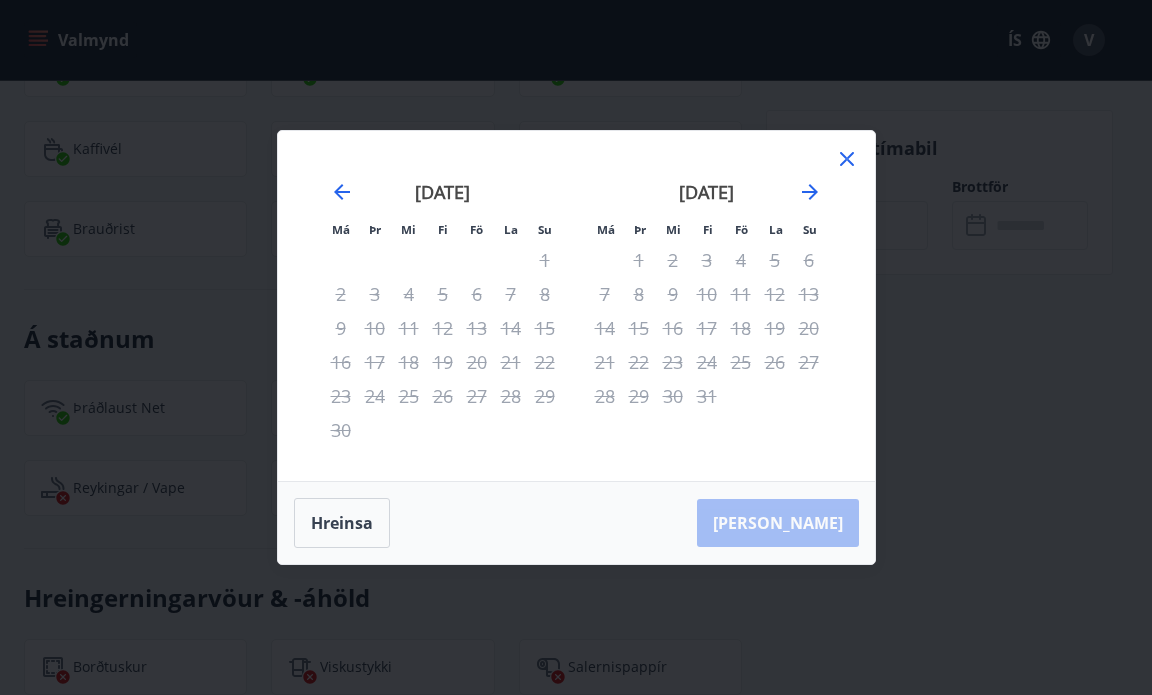 click 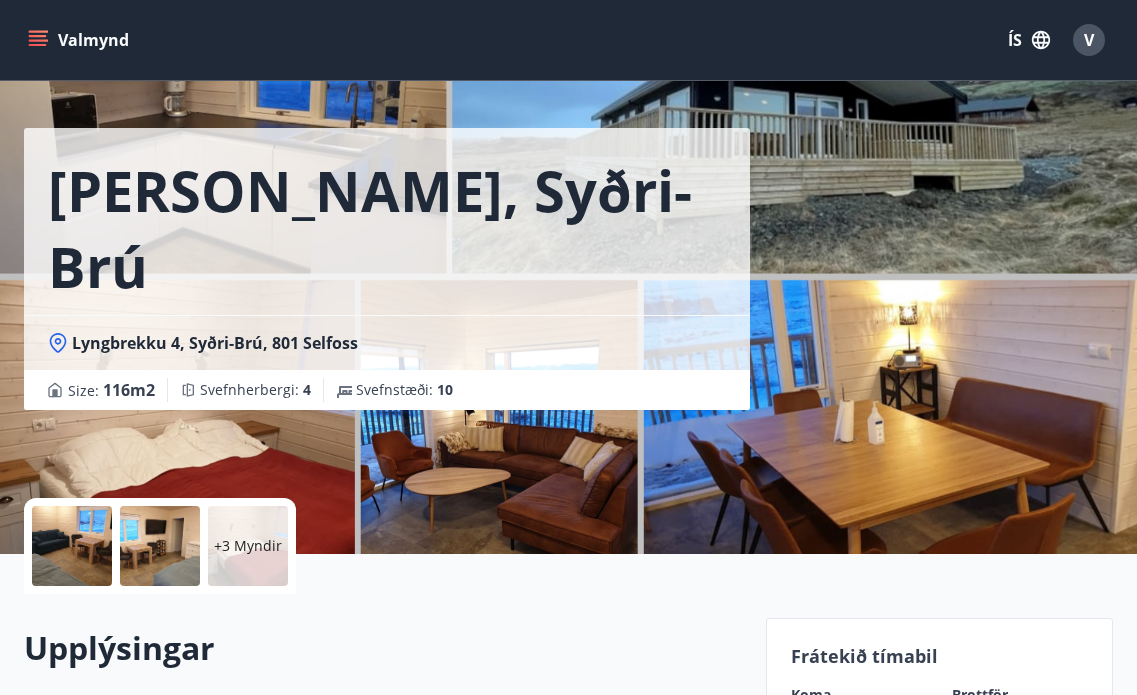scroll, scrollTop: 0, scrollLeft: 0, axis: both 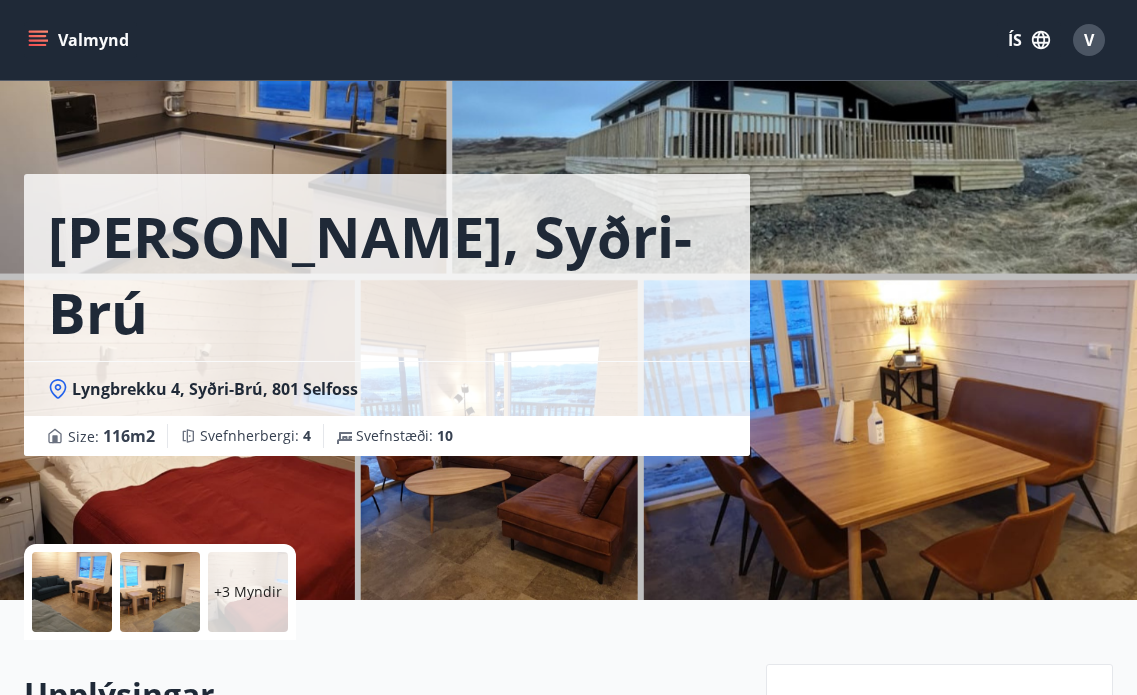 click 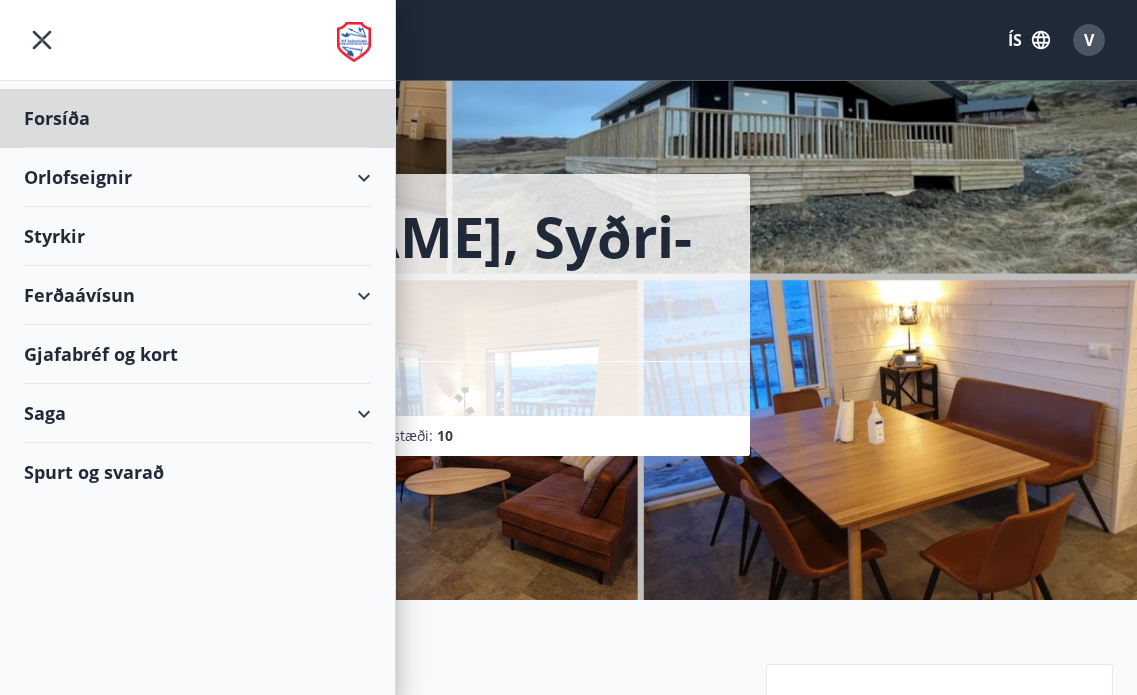 click on "Styrkir" at bounding box center [197, 118] 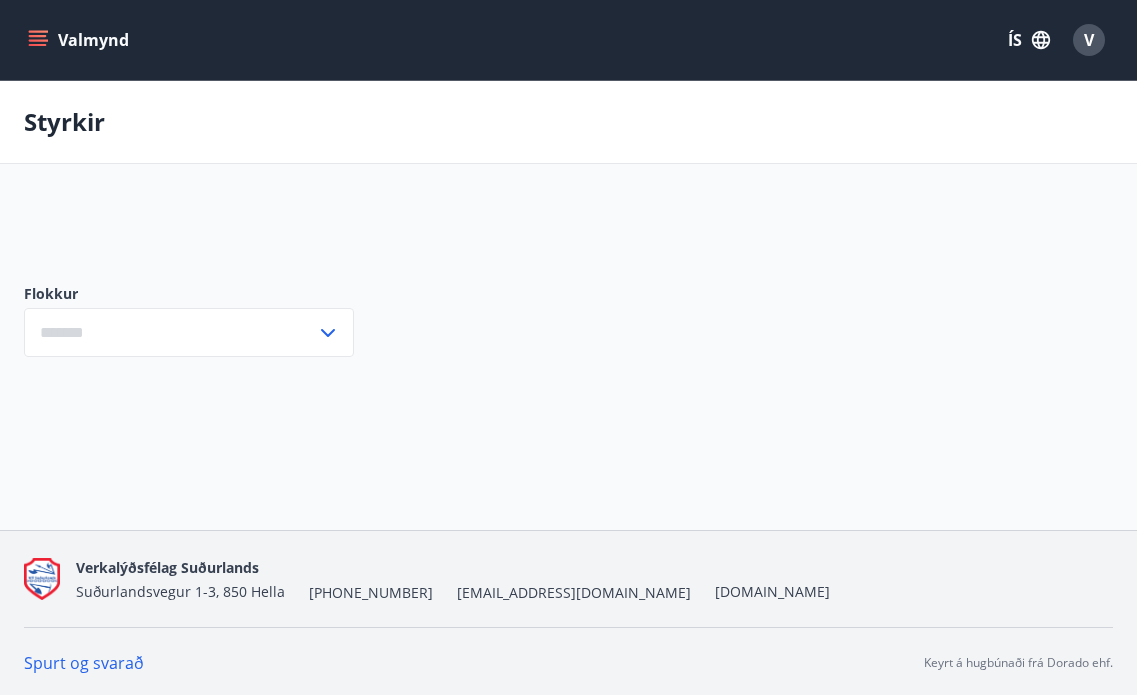 type on "***" 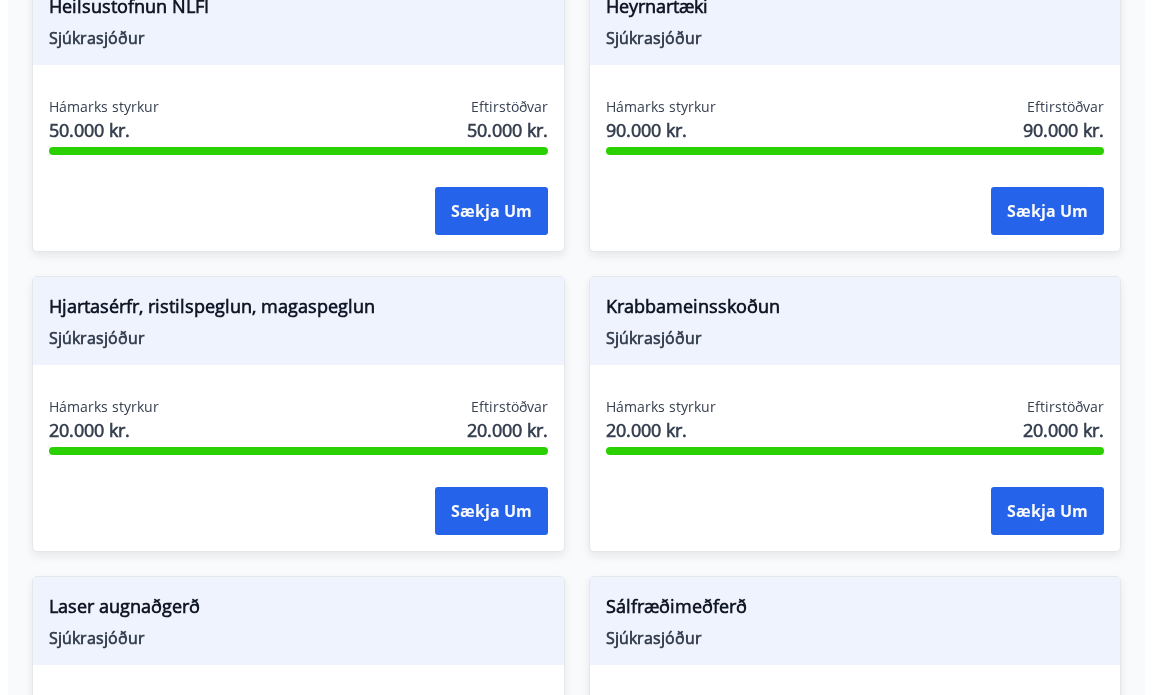 scroll, scrollTop: 2000, scrollLeft: 0, axis: vertical 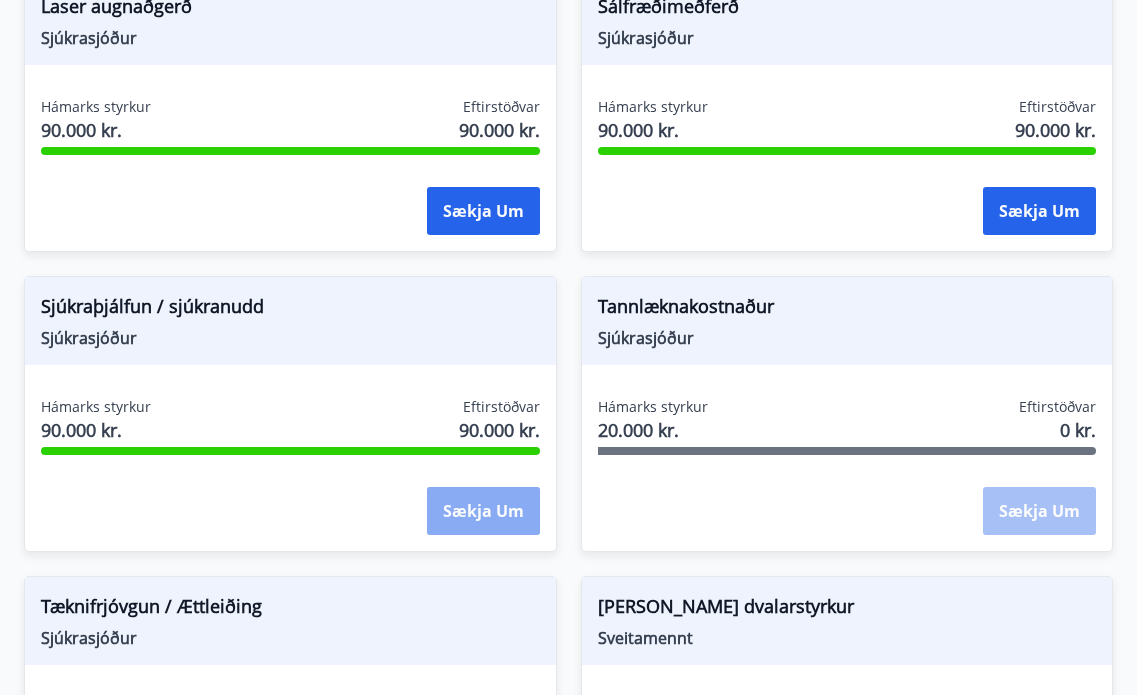 click on "Sækja um" at bounding box center (483, 511) 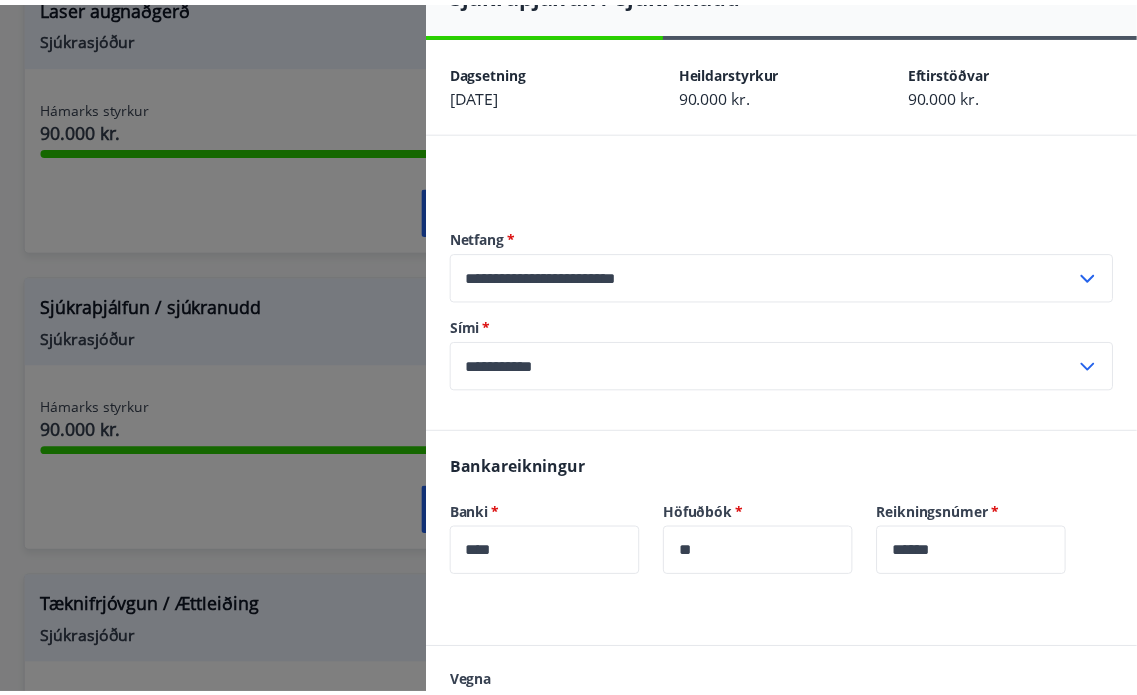 scroll, scrollTop: 0, scrollLeft: 0, axis: both 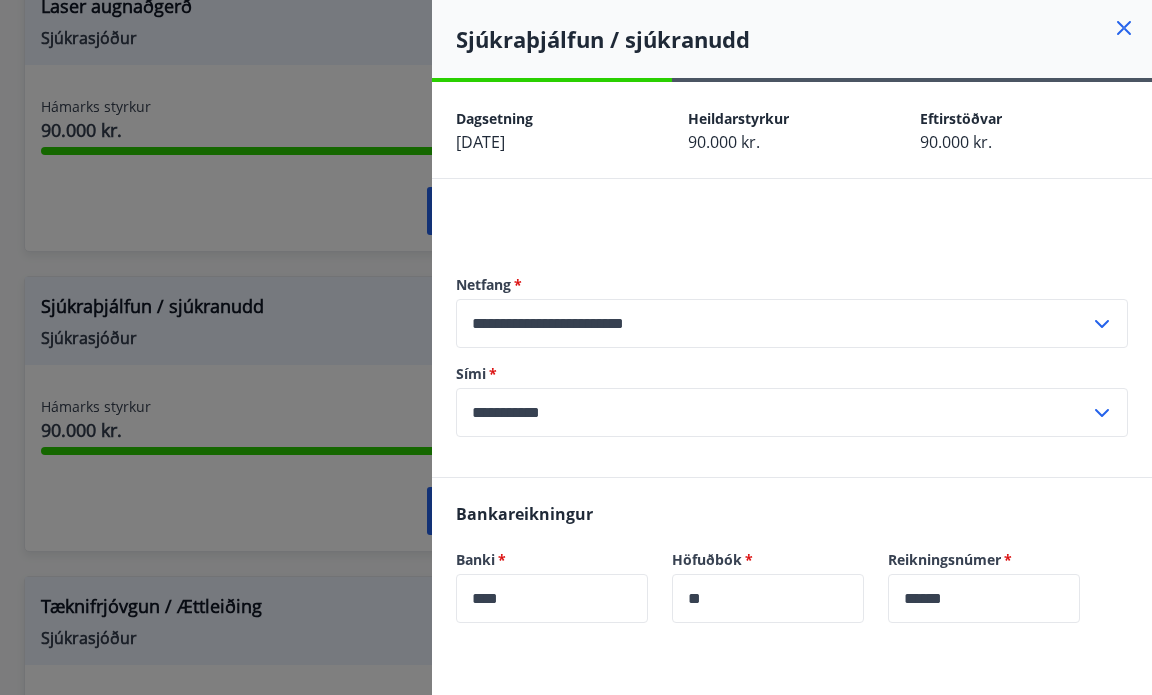 click 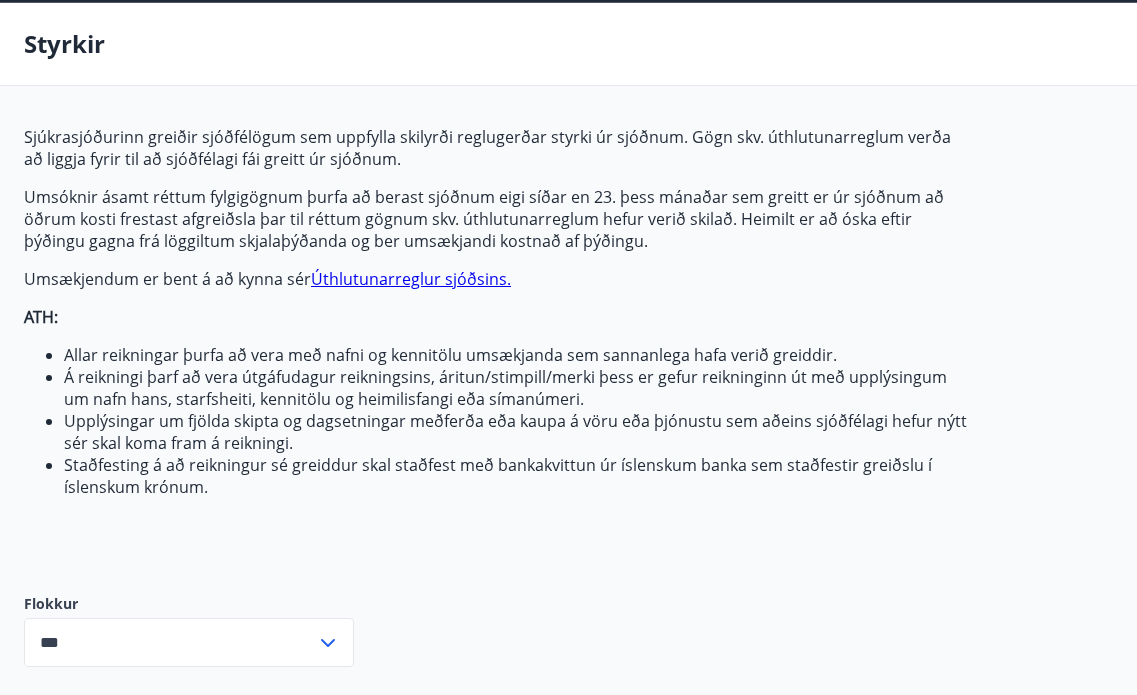 scroll, scrollTop: 0, scrollLeft: 0, axis: both 